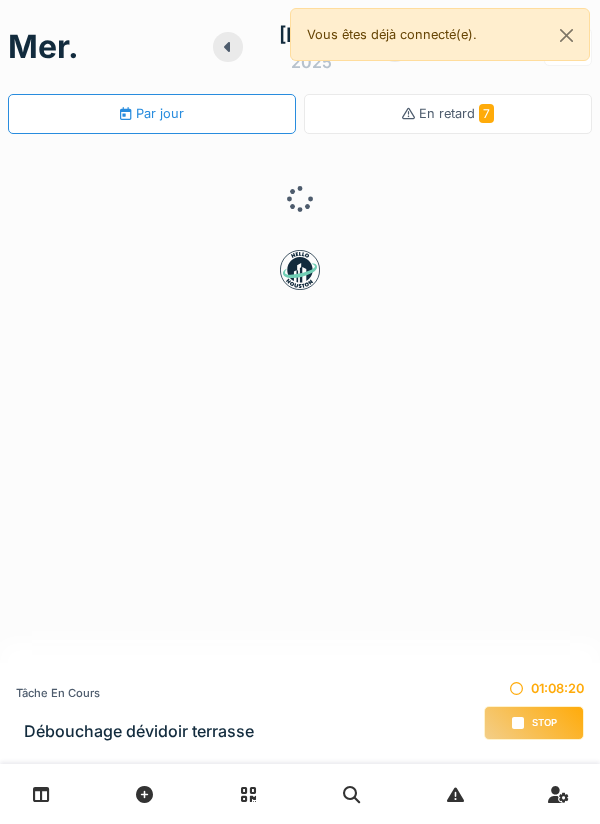 scroll, scrollTop: 0, scrollLeft: 0, axis: both 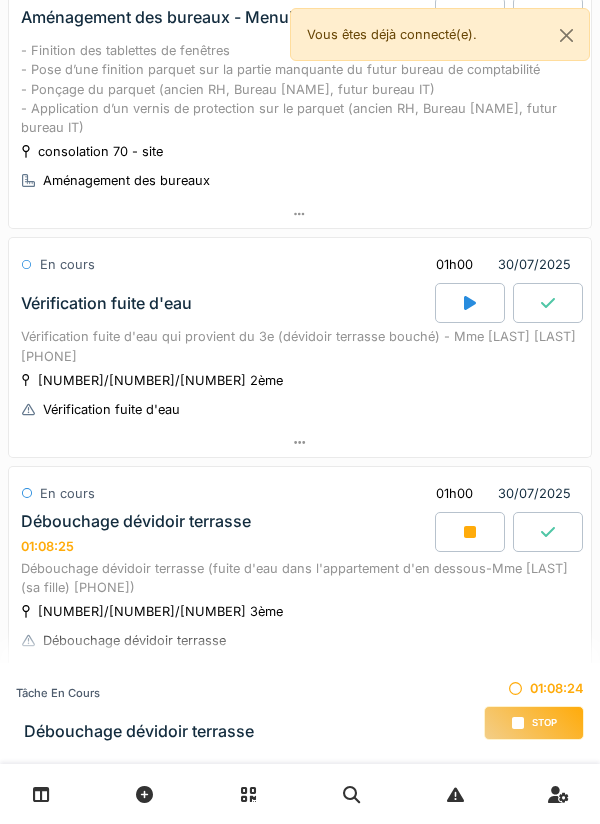 click on "Débouchage dévidoir terrasse (fuite d'eau dans l'appartement d'en dessous-Mme [LAST] (sa fille) [PHONE]" at bounding box center [300, 578] 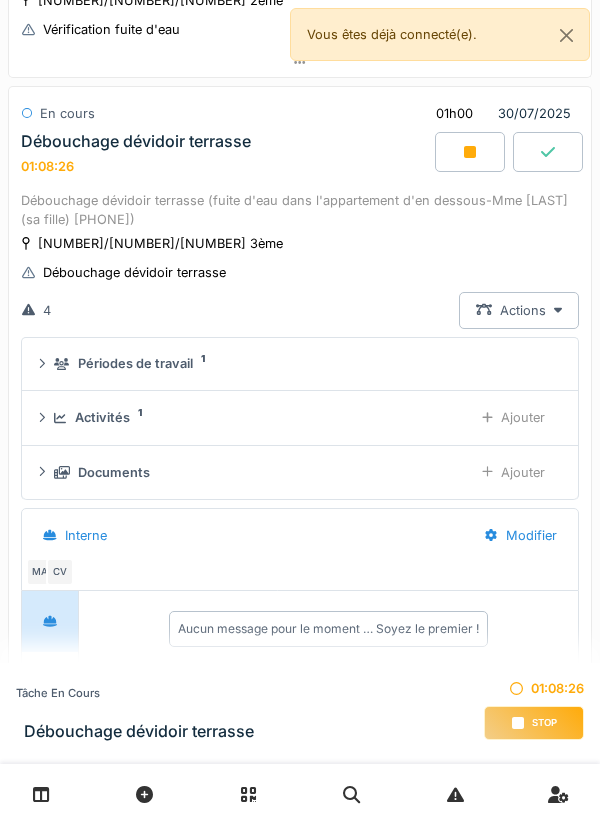 scroll, scrollTop: 577, scrollLeft: 0, axis: vertical 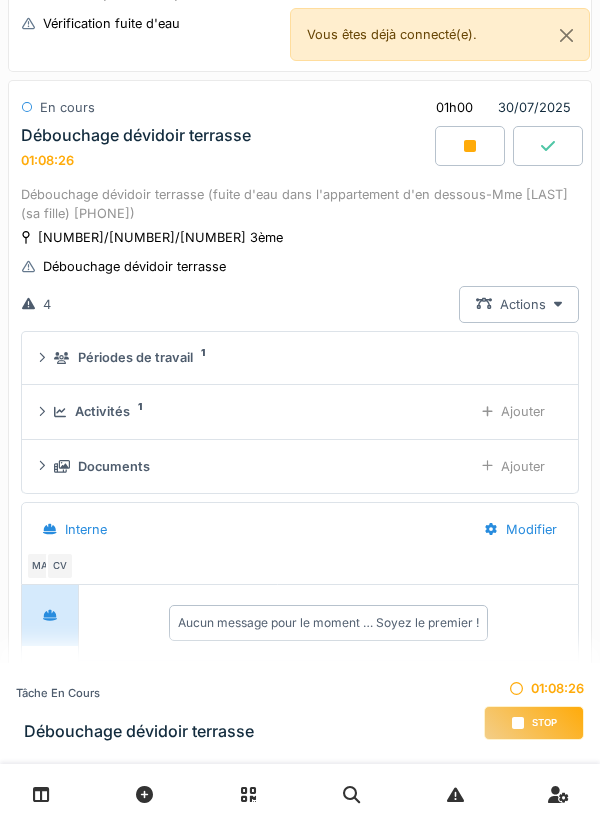 click on "Ajouter" at bounding box center [513, 466] 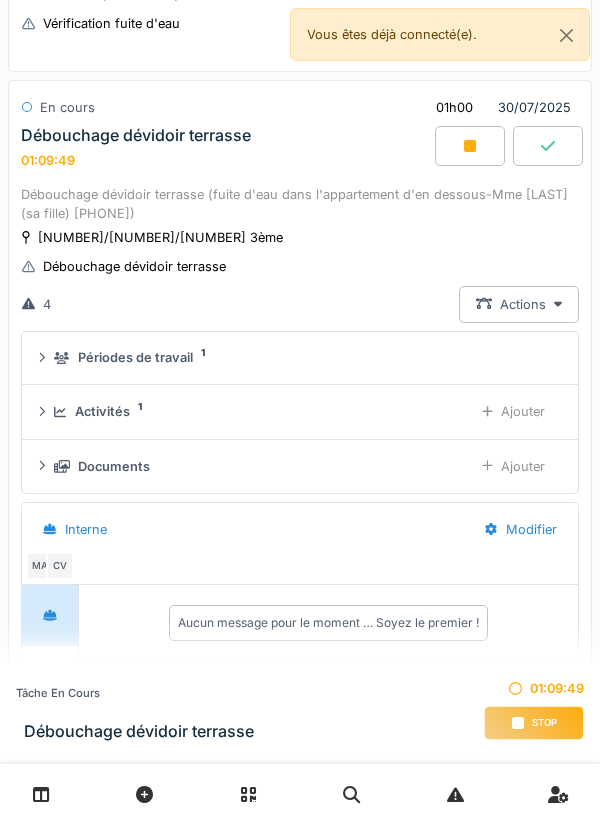 click on "Ajouter" at bounding box center (513, 466) 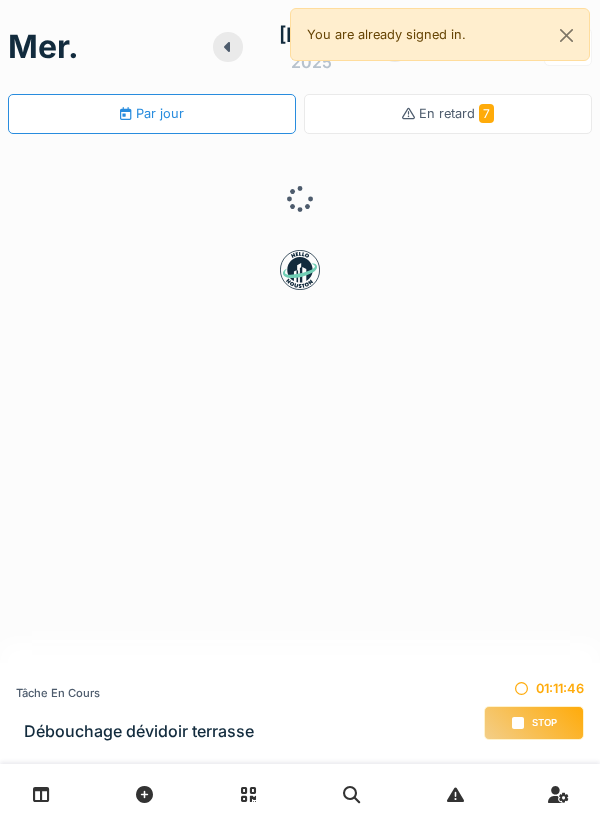 scroll, scrollTop: 0, scrollLeft: 0, axis: both 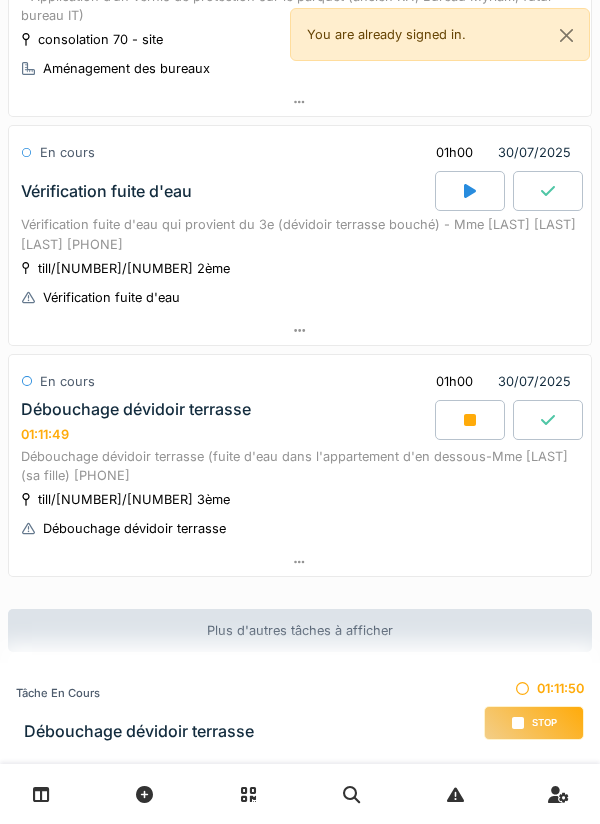 click on "Débouchage dévidoir terrasse  01:11:49" at bounding box center (226, 421) 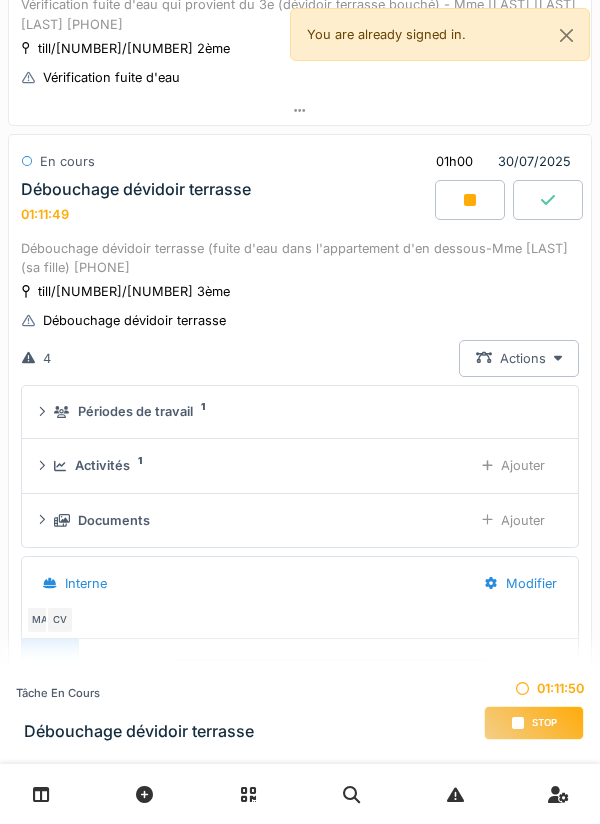 scroll, scrollTop: 577, scrollLeft: 0, axis: vertical 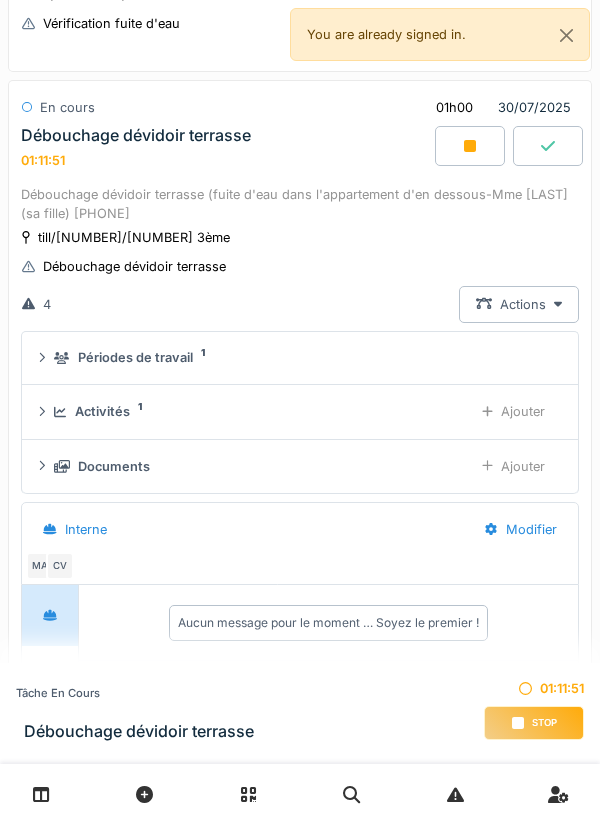 click on "Activités 1 Ajouter" at bounding box center [300, 411] 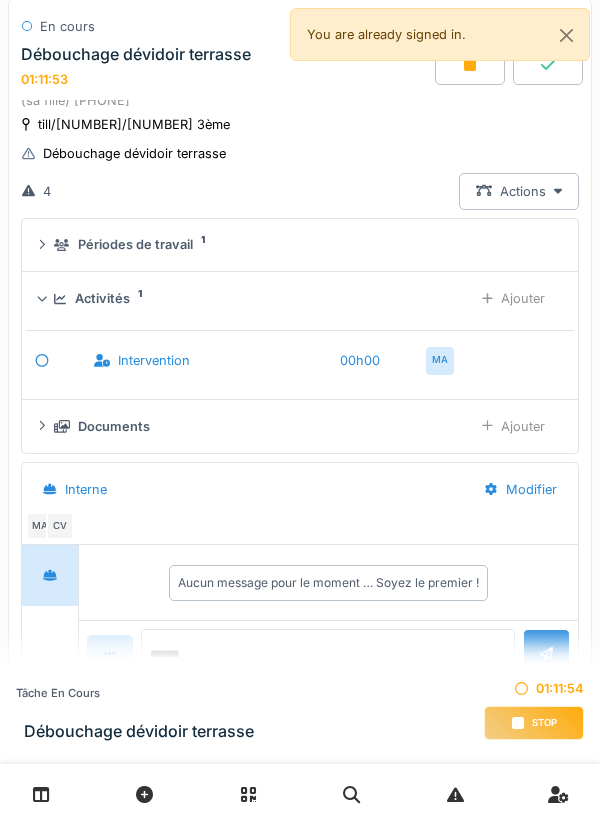 scroll, scrollTop: 722, scrollLeft: 0, axis: vertical 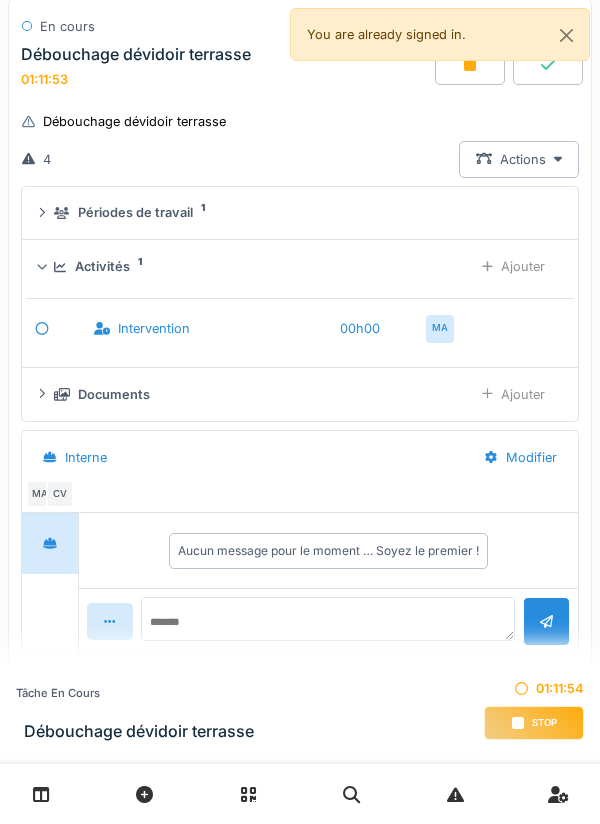 click on "Documents" at bounding box center (255, 394) 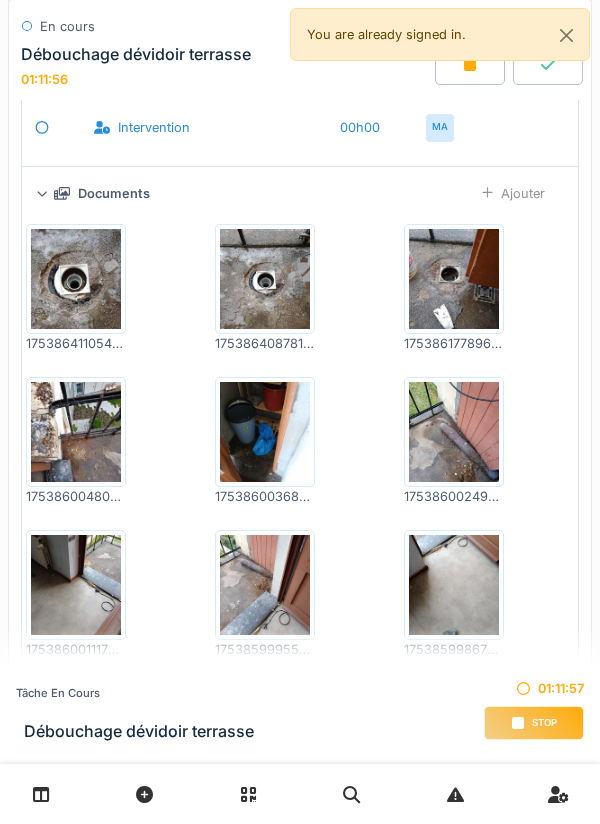 scroll, scrollTop: 925, scrollLeft: 0, axis: vertical 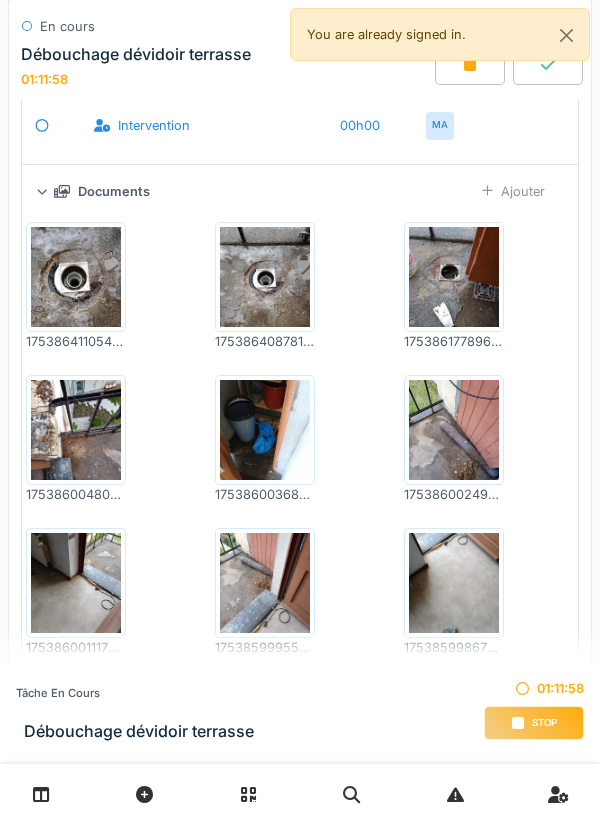 click at bounding box center (76, 277) 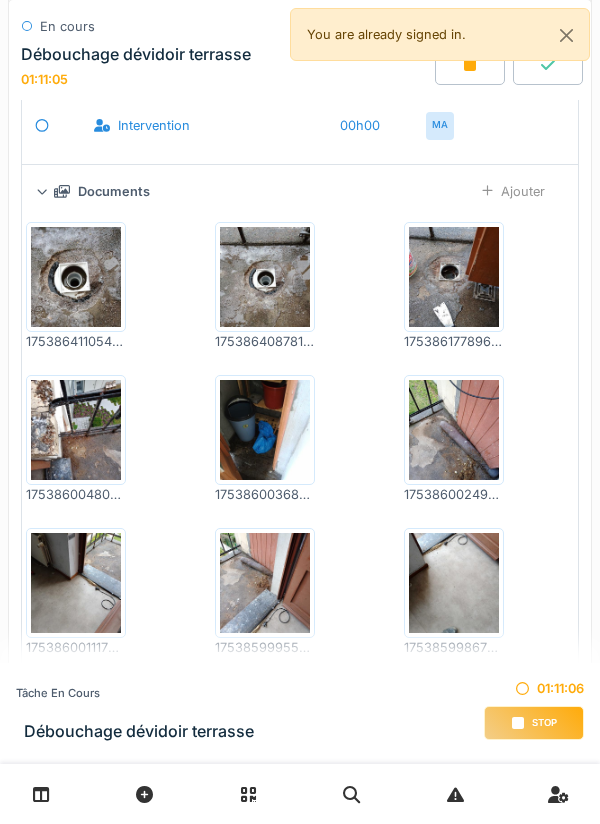 click at bounding box center [454, 430] 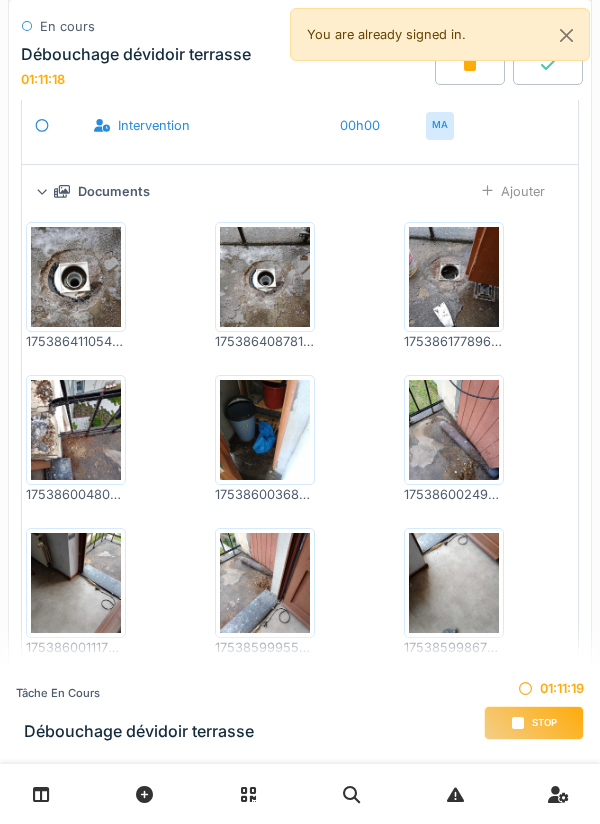 click at bounding box center [76, 430] 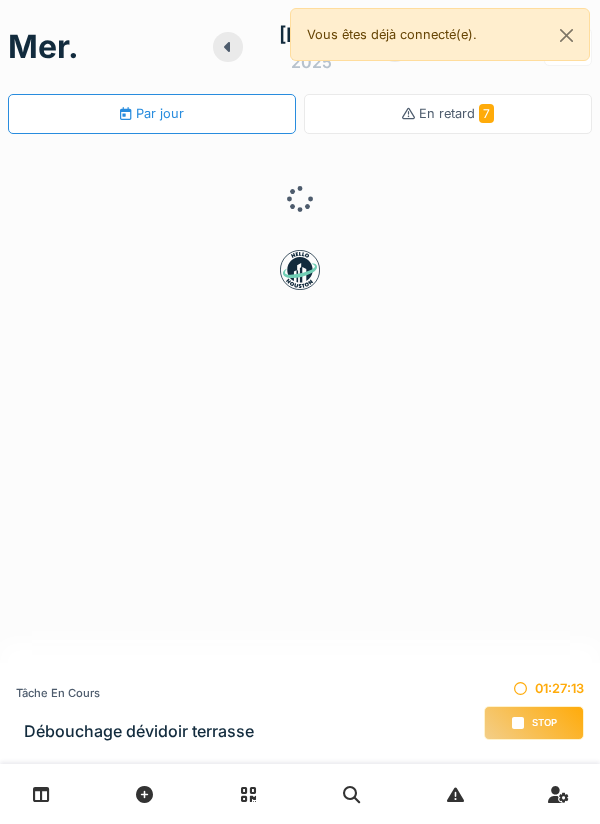 scroll, scrollTop: 0, scrollLeft: 0, axis: both 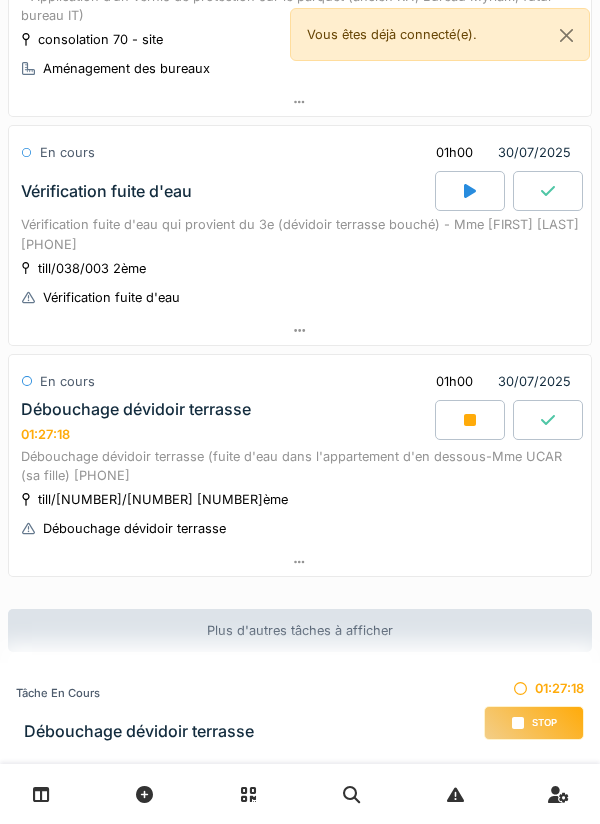 click on "Débouchage dévidoir terrasse (fuite d'eau dans l'appartement d'en dessous-Mme UCAR (sa fille) [PHONE]" at bounding box center (300, 466) 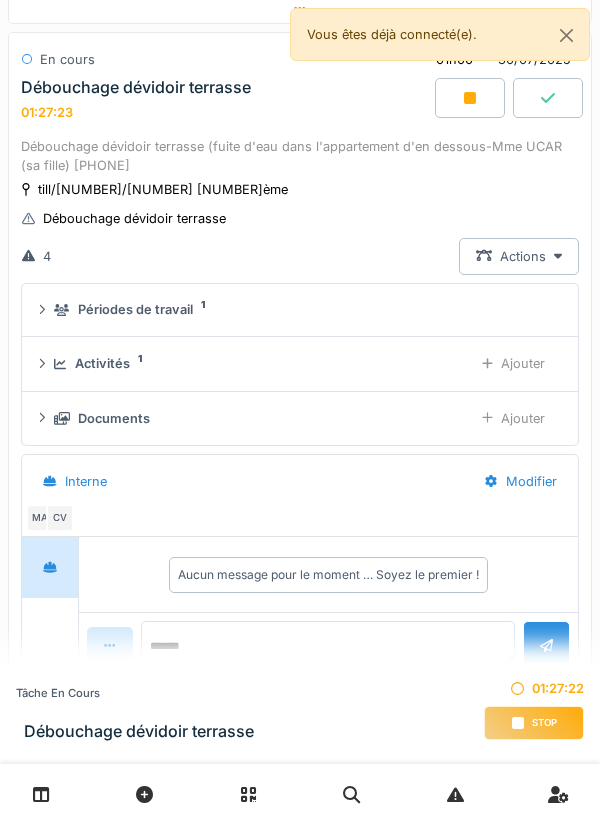 scroll, scrollTop: 668, scrollLeft: 0, axis: vertical 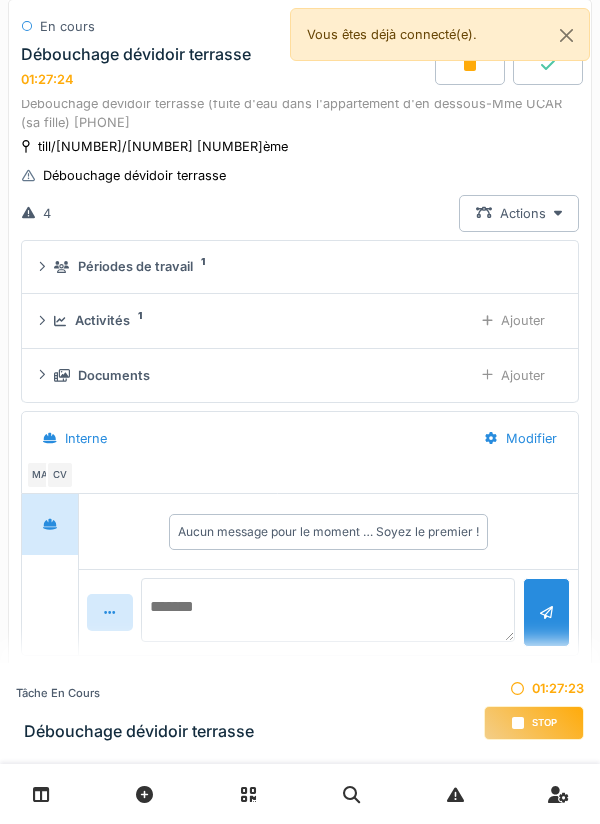 click at bounding box center [328, 610] 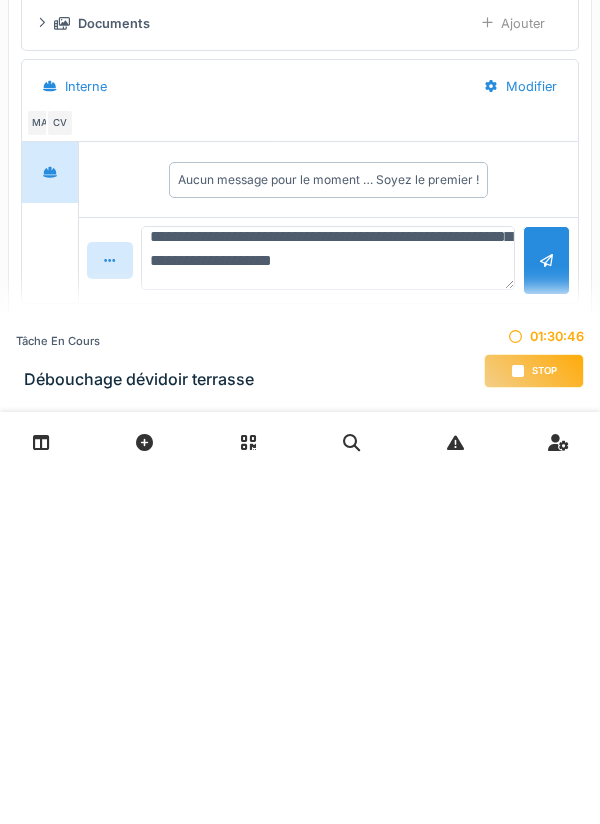scroll, scrollTop: 42, scrollLeft: 0, axis: vertical 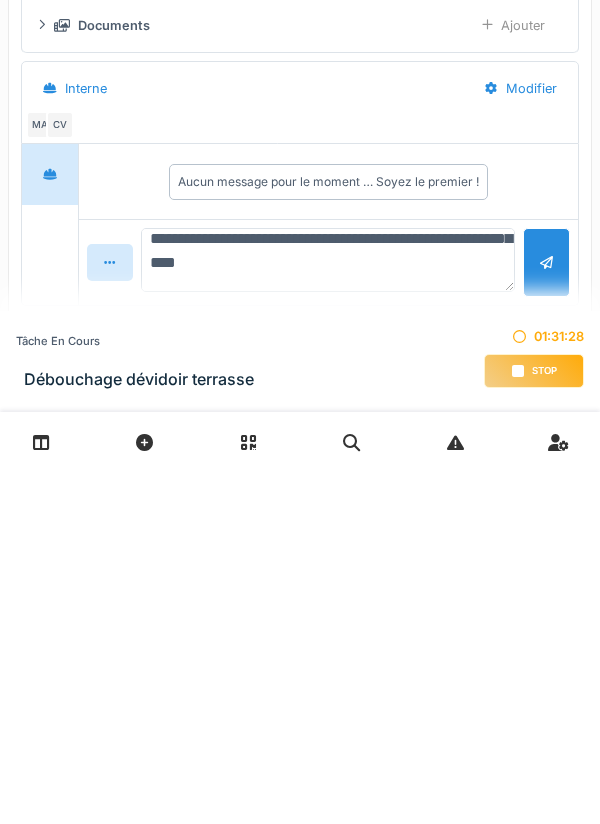 click on "**********" at bounding box center [328, 612] 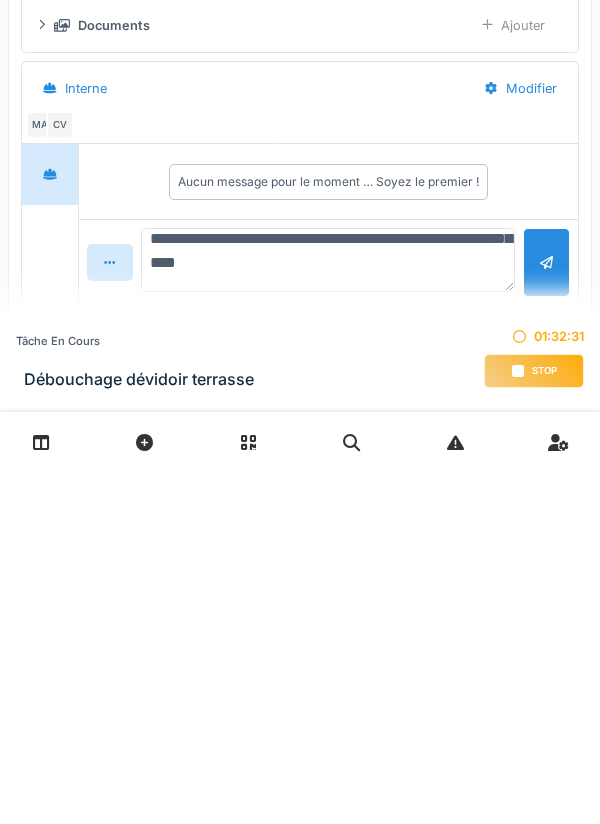 click on "**********" at bounding box center [328, 612] 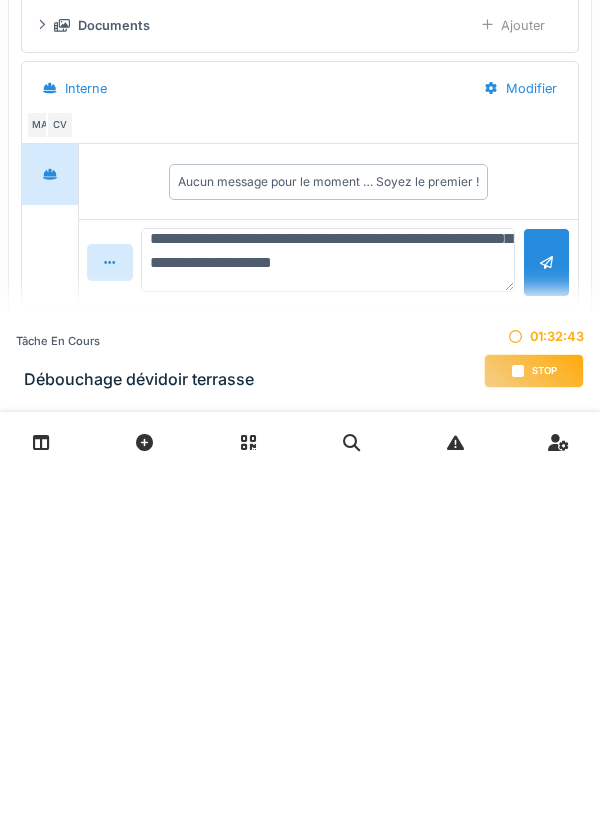 scroll, scrollTop: 47, scrollLeft: 0, axis: vertical 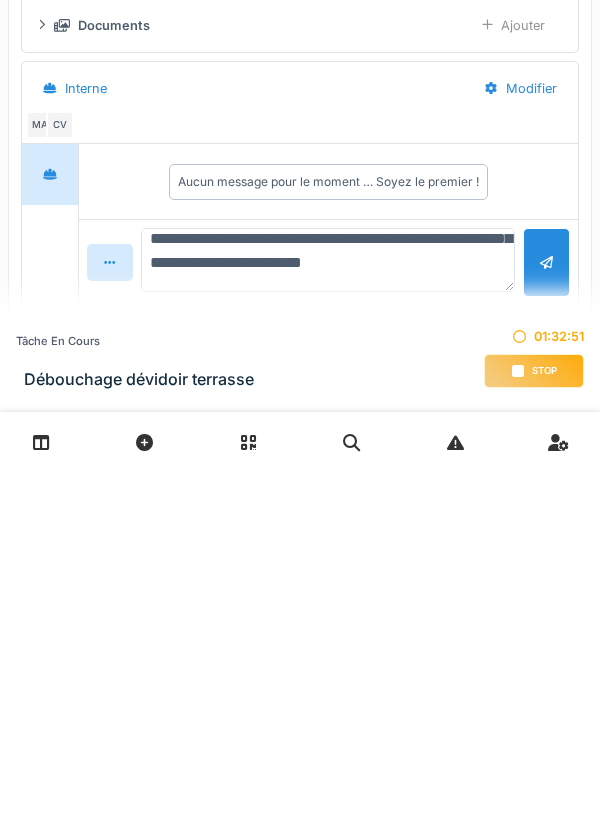 type on "**********" 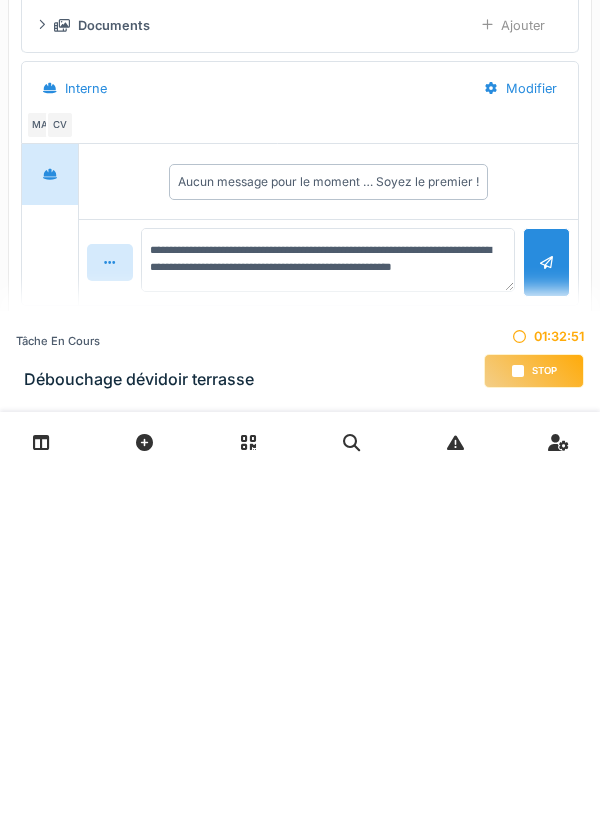 click at bounding box center [546, 614] 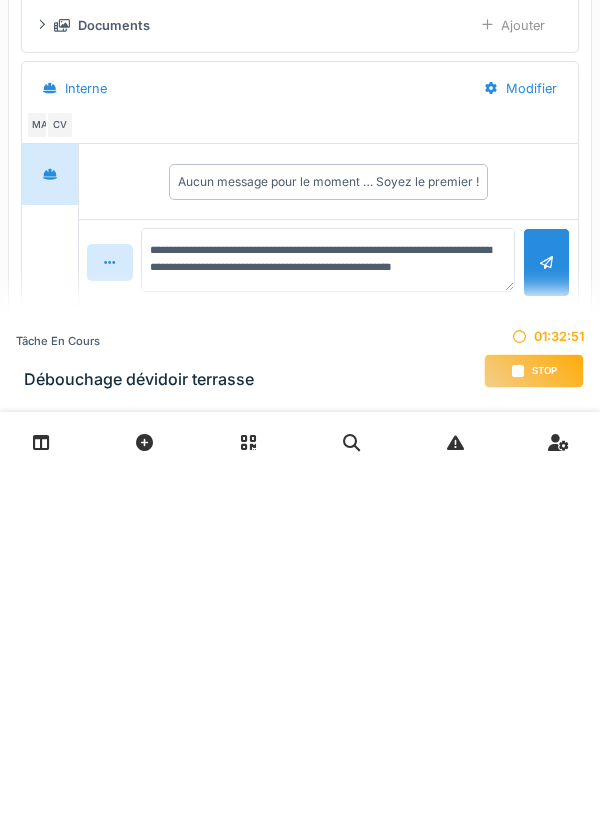 type 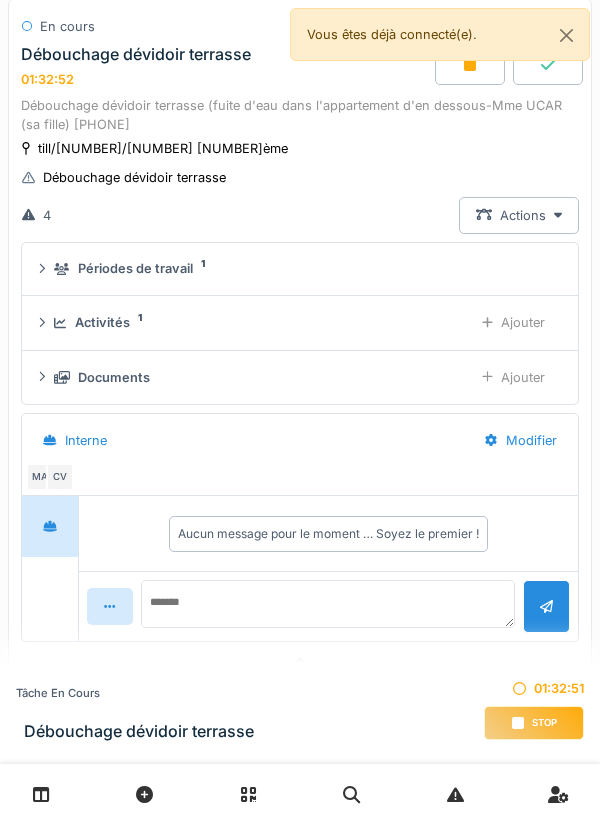 scroll, scrollTop: 0, scrollLeft: 0, axis: both 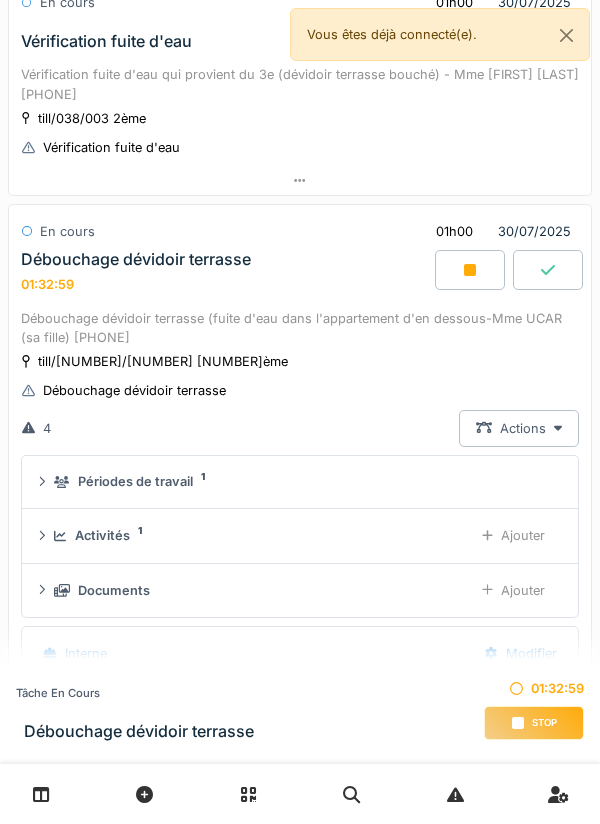 click on "Ajouter" at bounding box center (513, 590) 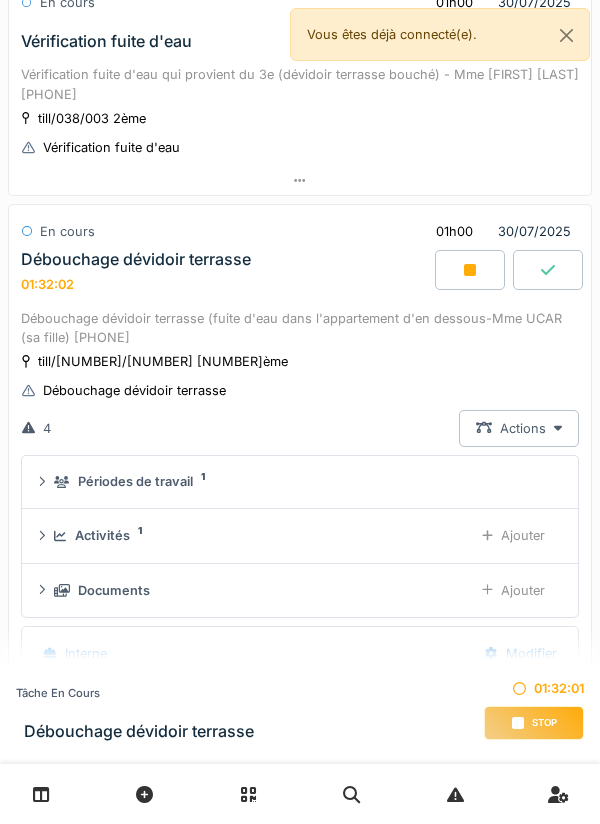 click on "Ajouter" at bounding box center [513, 535] 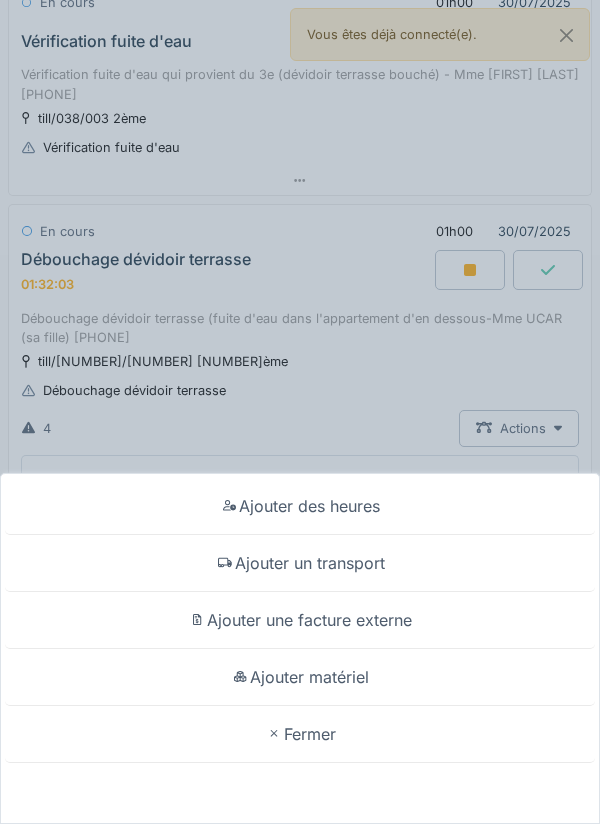 click on "Ajouter un transport" at bounding box center (300, 563) 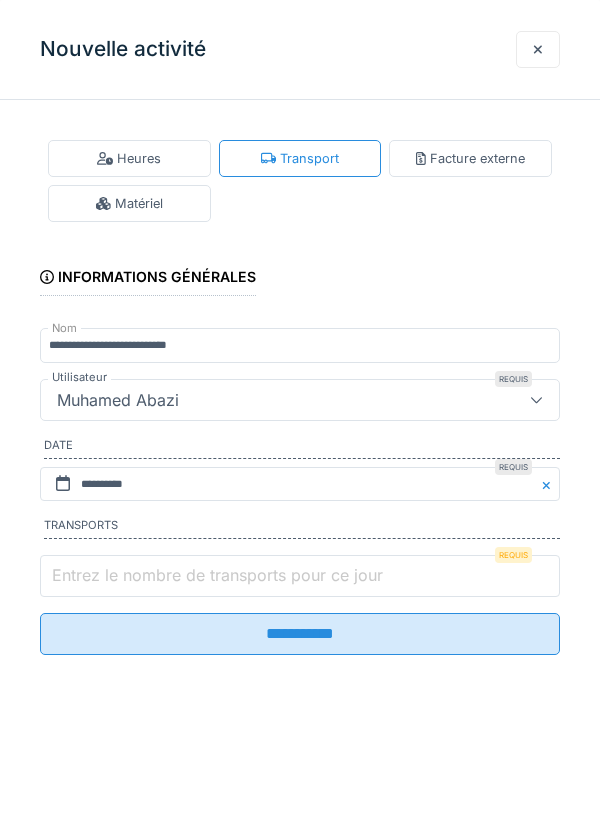 click on "Entrez le nombre de transports pour ce jour" at bounding box center (300, 576) 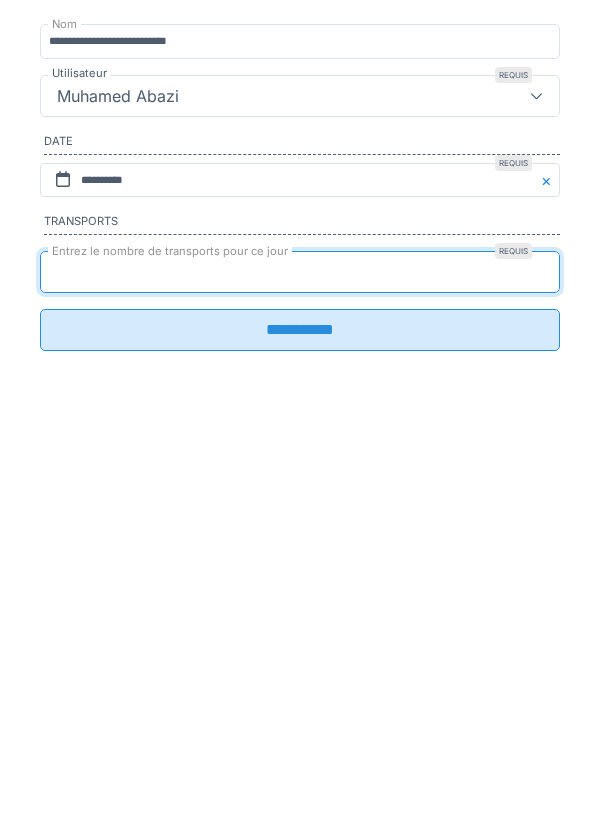type on "*" 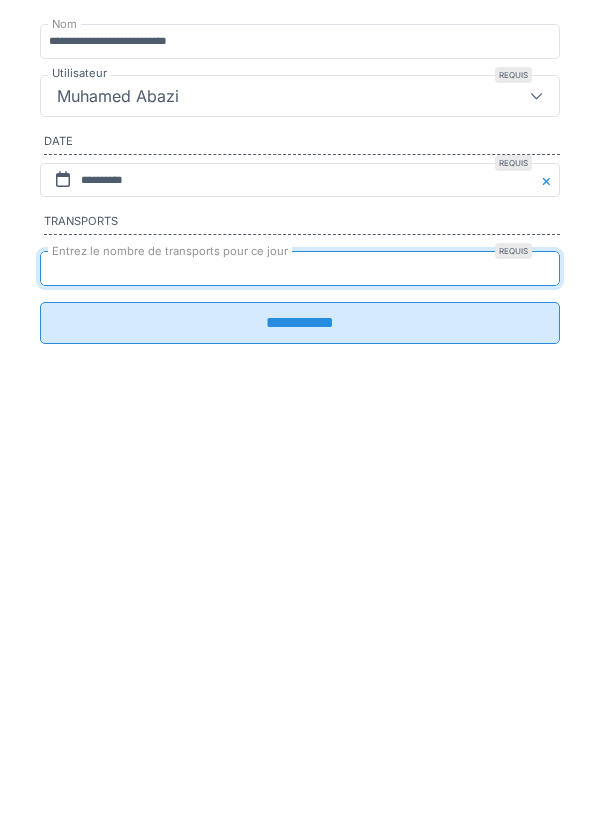 click on "**********" at bounding box center (300, 627) 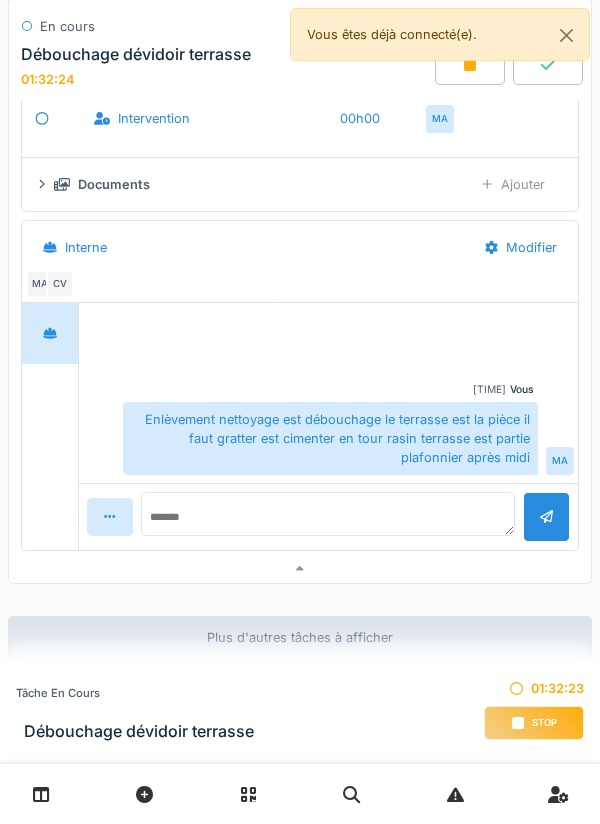 scroll, scrollTop: 999, scrollLeft: 0, axis: vertical 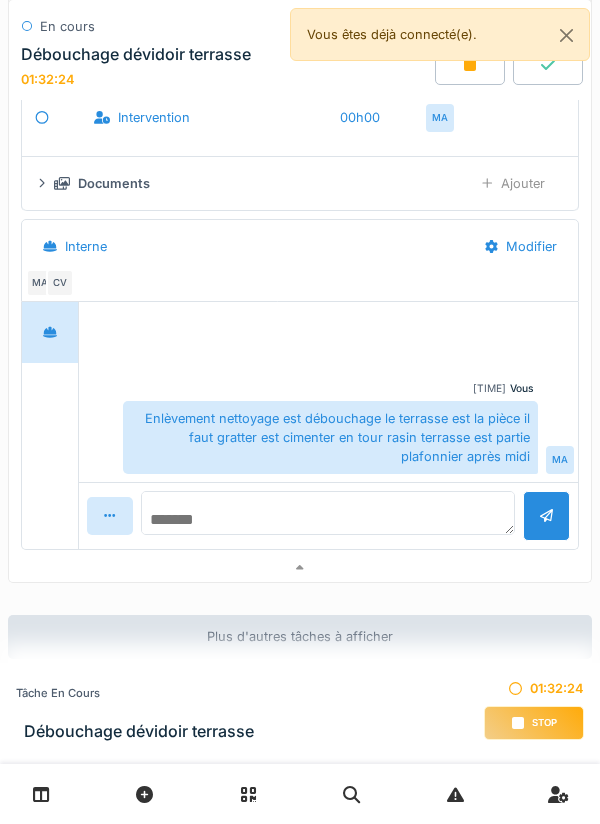 click at bounding box center [328, 513] 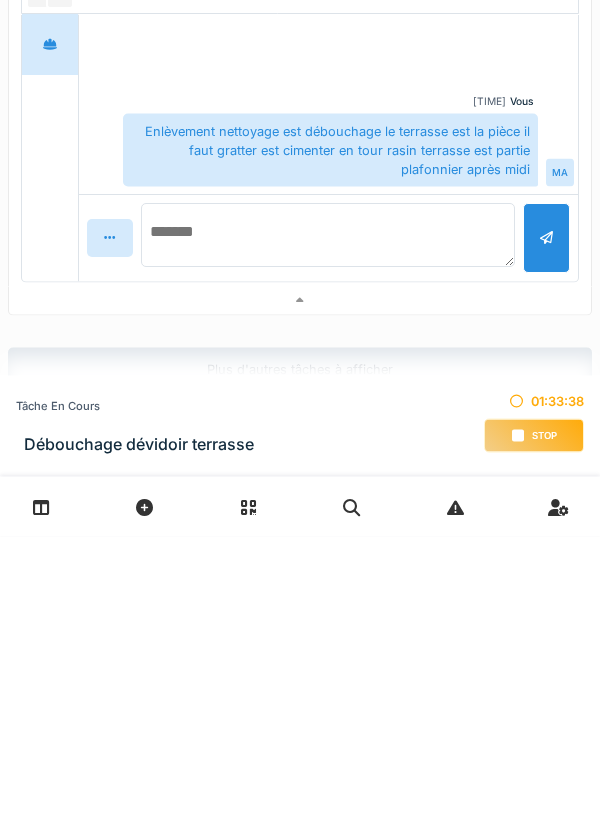 click at bounding box center [328, 523] 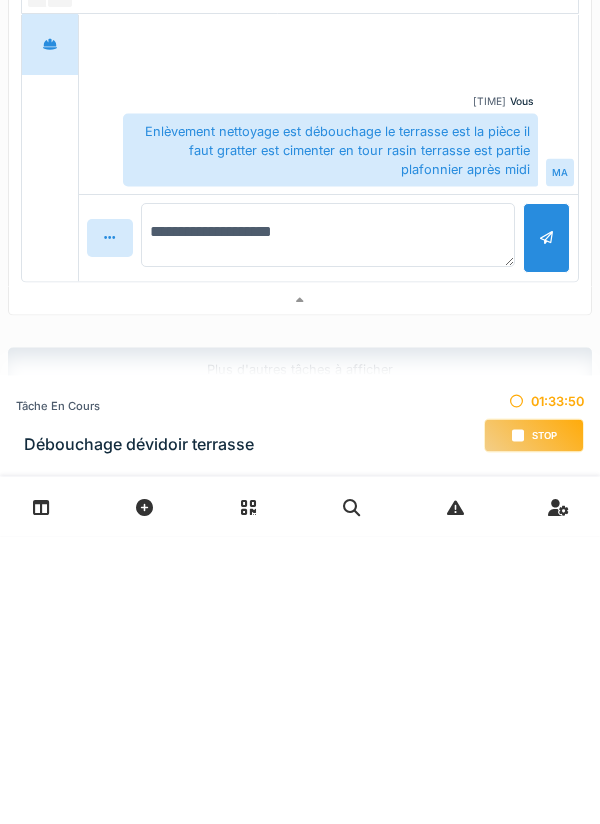 type on "**********" 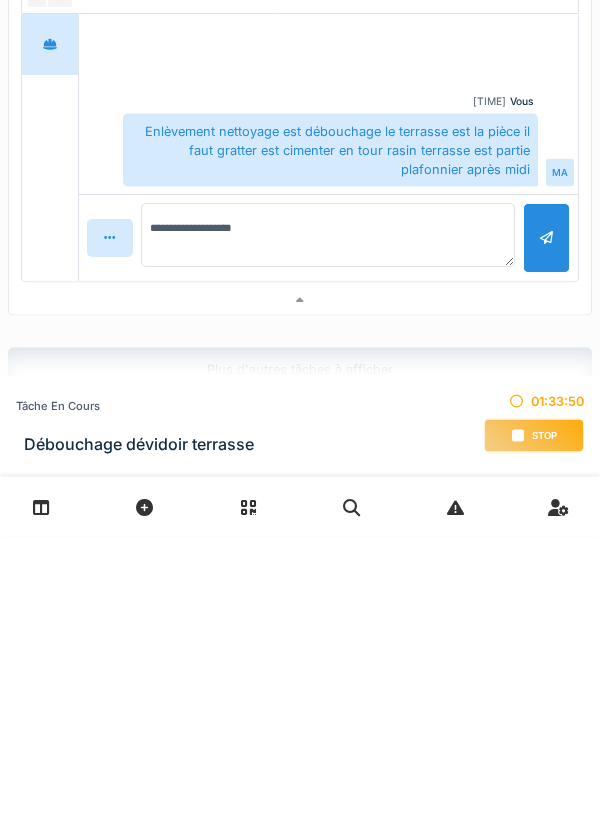 click at bounding box center [546, 525] 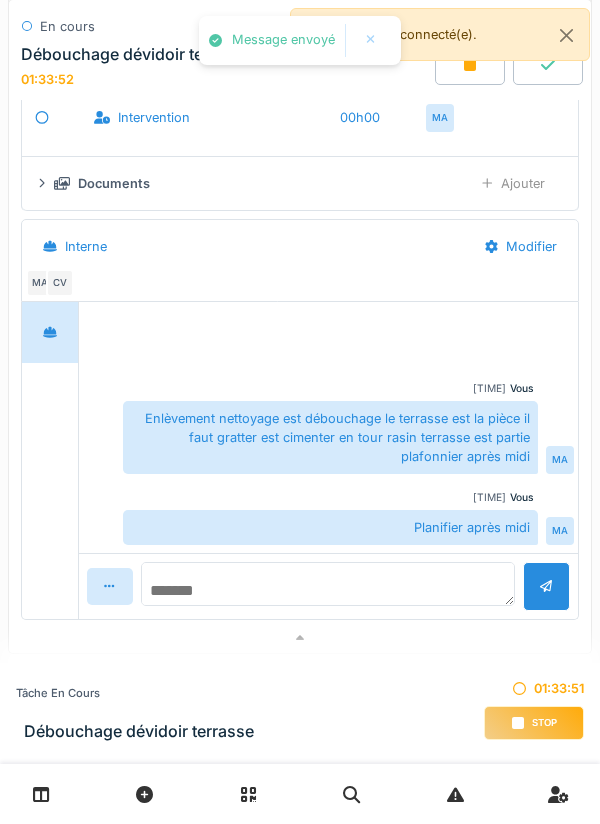 click at bounding box center [328, 584] 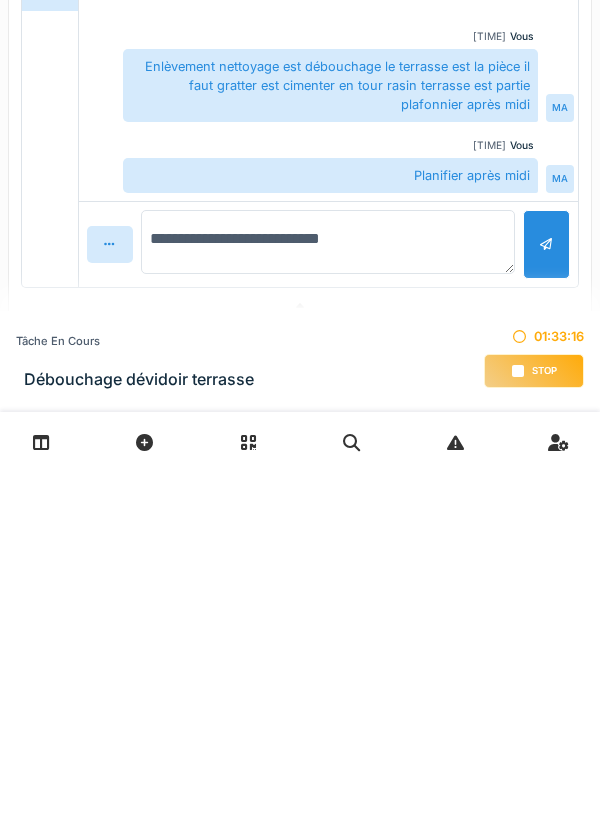 type on "**********" 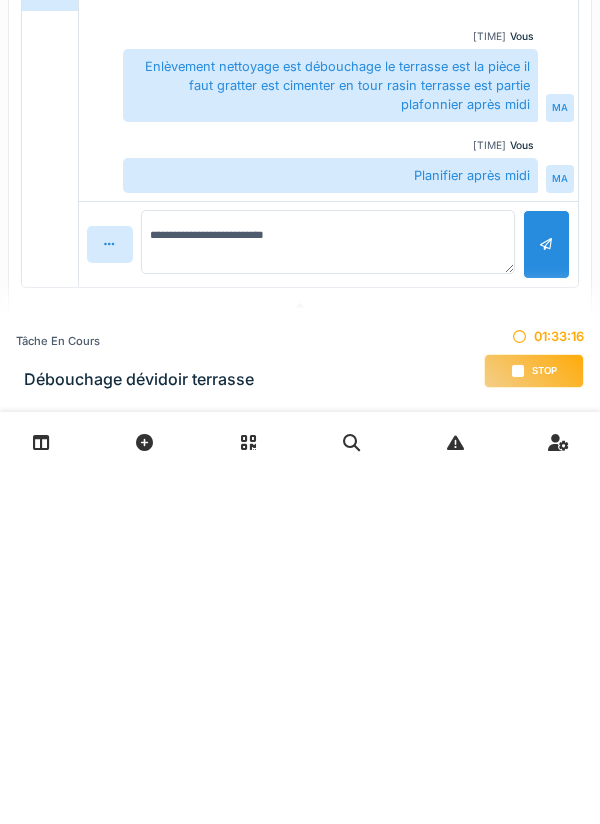 click at bounding box center (546, 596) 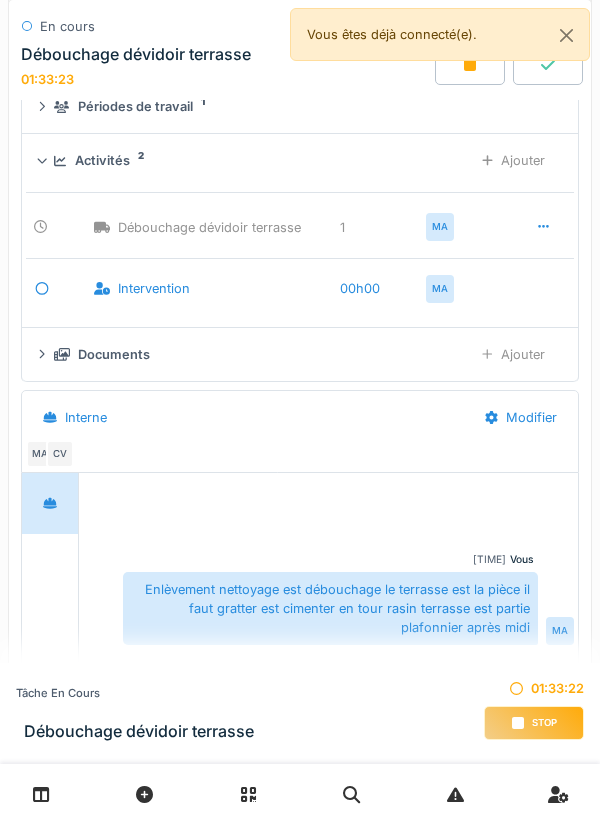 scroll, scrollTop: 796, scrollLeft: 0, axis: vertical 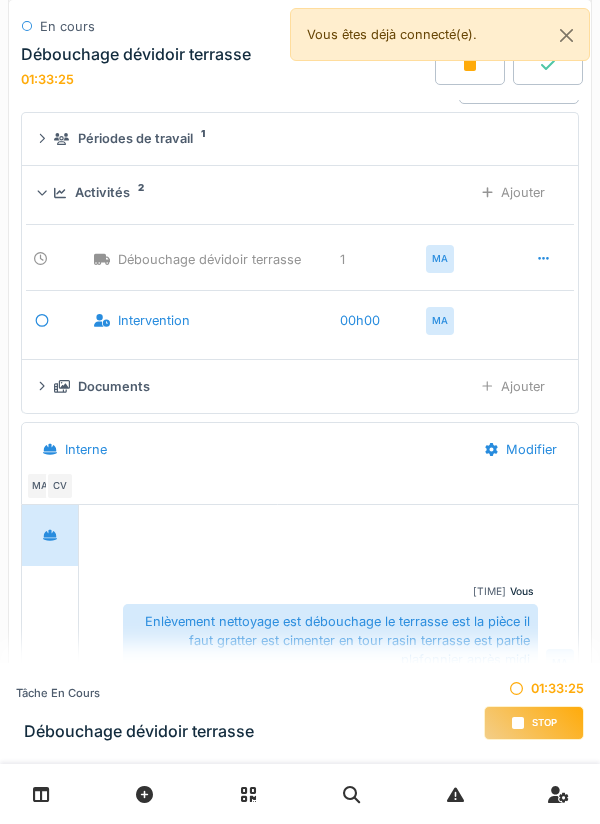click on "Ajouter" at bounding box center [513, 386] 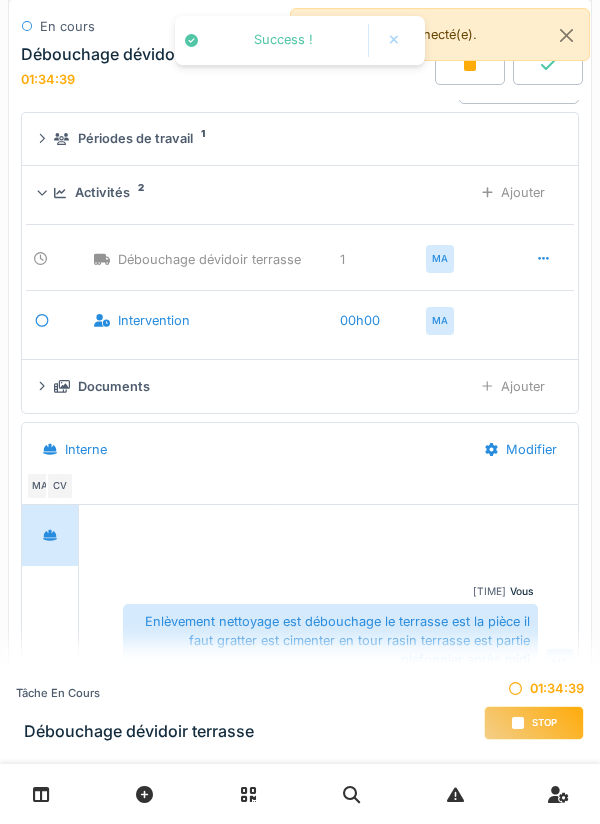 click on "Ajouter" at bounding box center [513, 386] 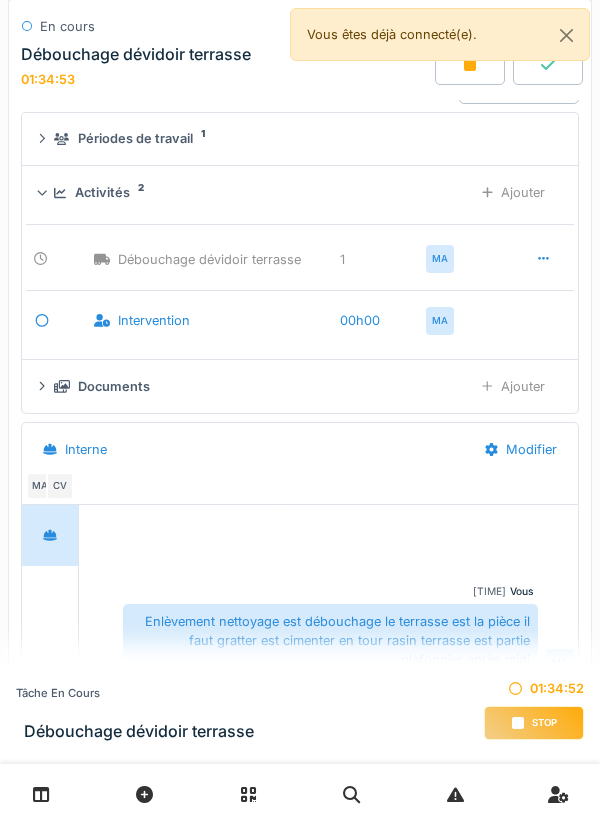 click on "Ajouter" at bounding box center [513, 386] 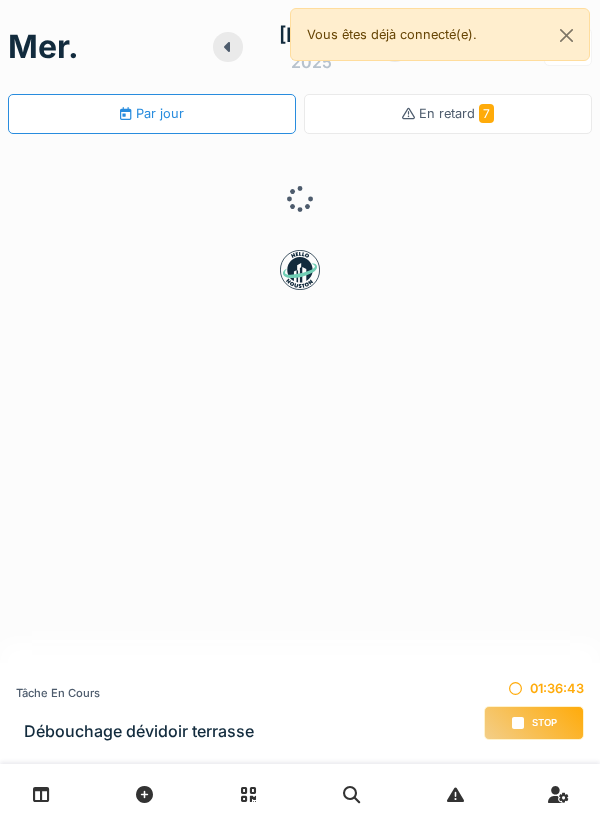 scroll, scrollTop: 0, scrollLeft: 0, axis: both 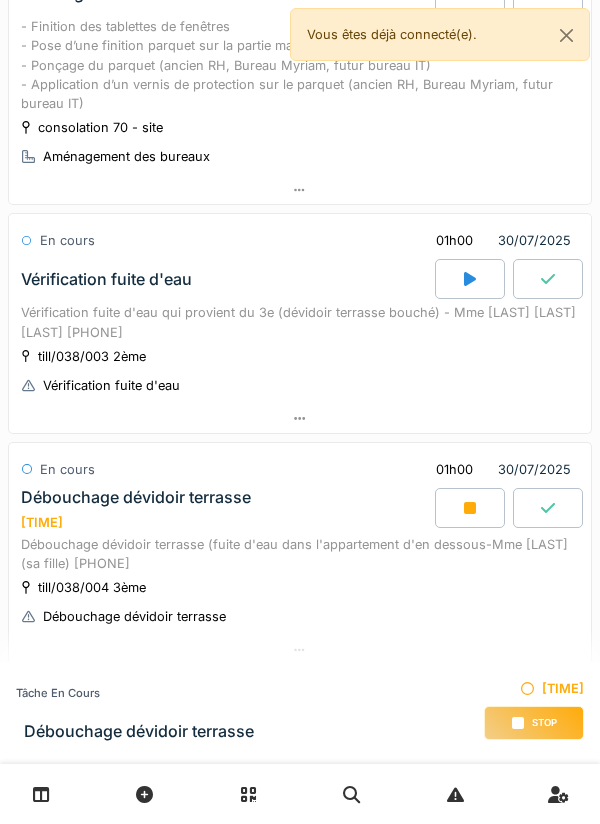 click at bounding box center (470, 508) 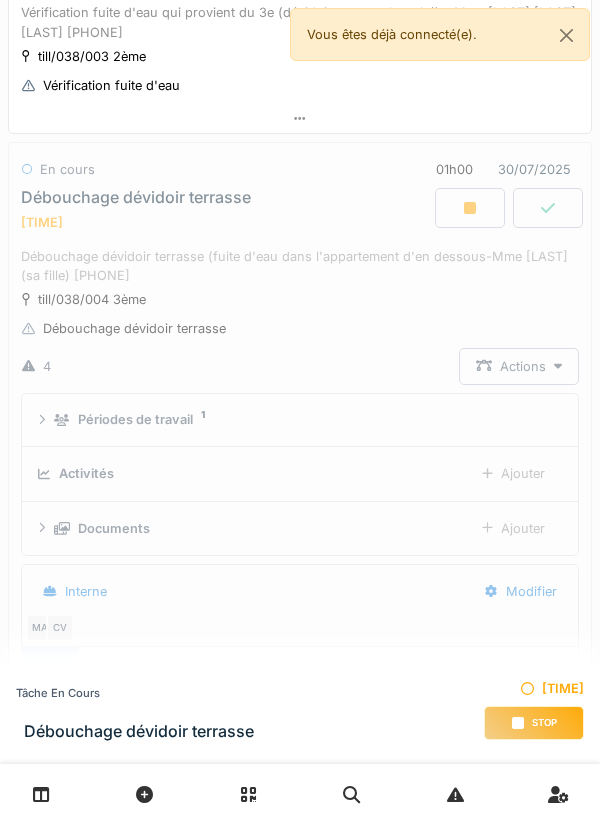 scroll, scrollTop: 577, scrollLeft: 0, axis: vertical 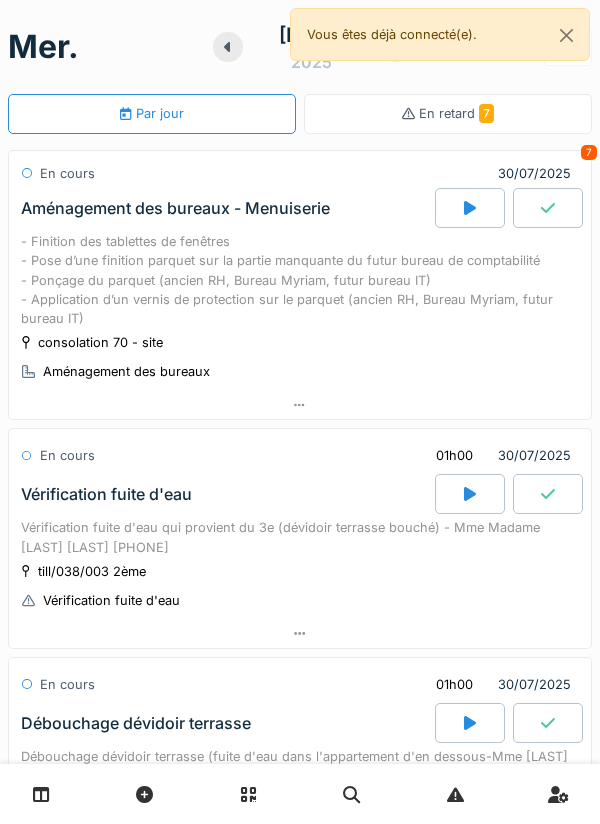 click 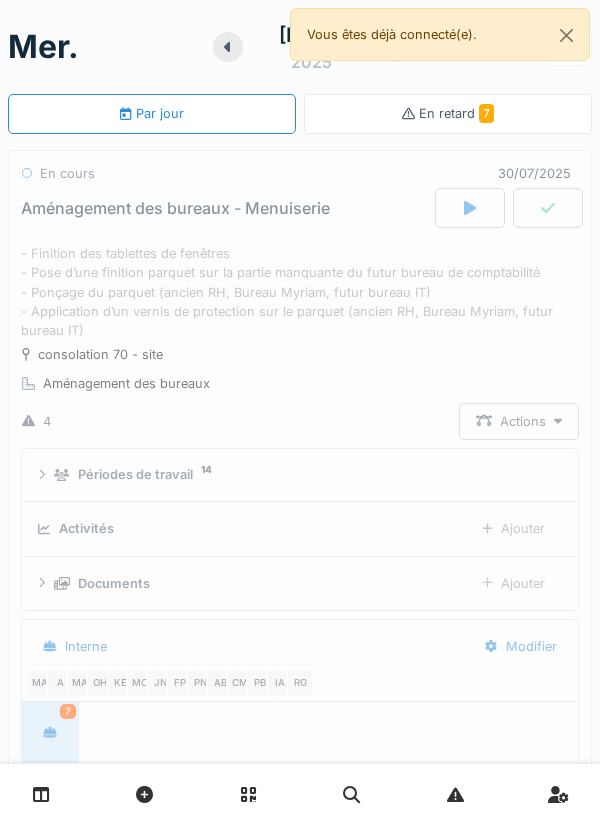 scroll, scrollTop: 70, scrollLeft: 0, axis: vertical 